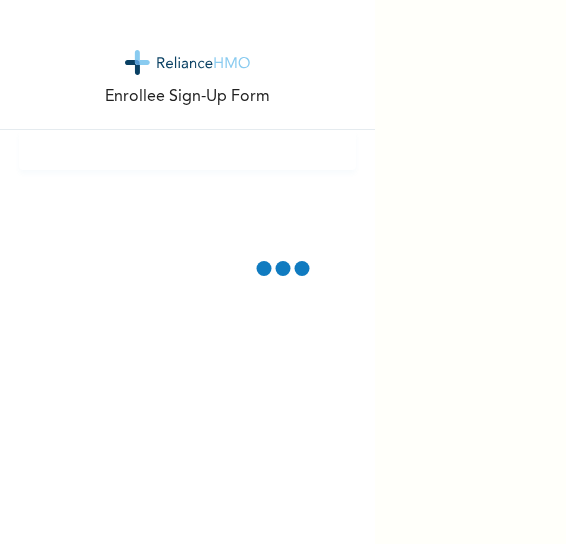 scroll, scrollTop: 0, scrollLeft: 0, axis: both 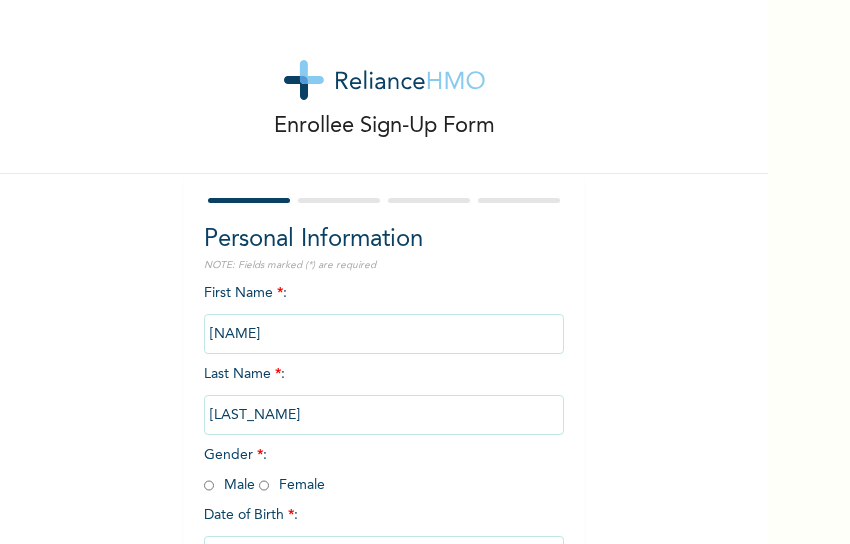 click on "Enrollee Sign-Up Form Personal Information NOTE: Fields marked (*) are required First Name   * : [FIRST_NAME] Last Name   * : [LAST_NAME] Gender   * : Male   Female Date of Birth   * : [NUMBER]  /  [NUMBER] Next" at bounding box center (384, 344) 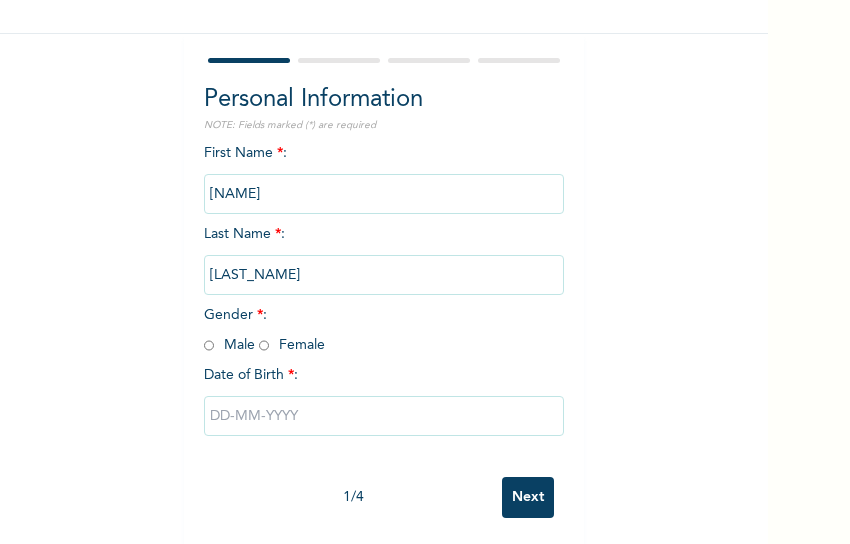 scroll, scrollTop: 162, scrollLeft: 0, axis: vertical 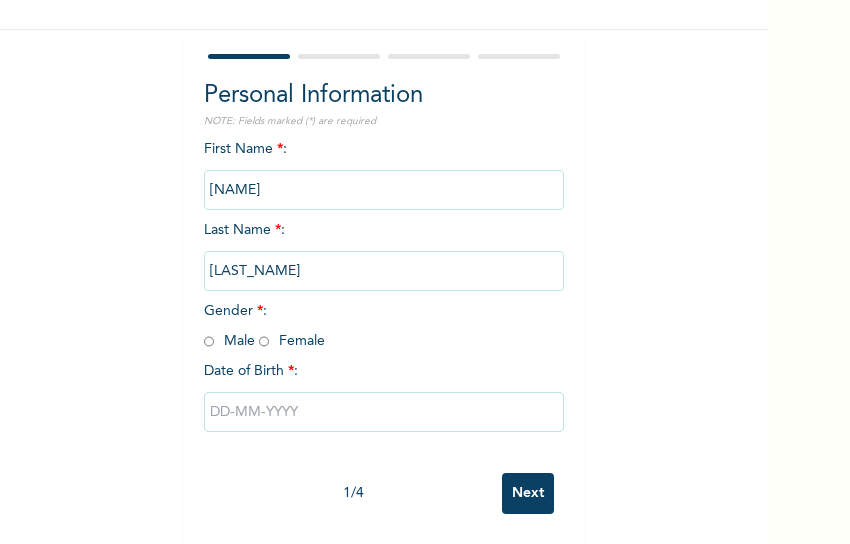 click at bounding box center (264, 341) 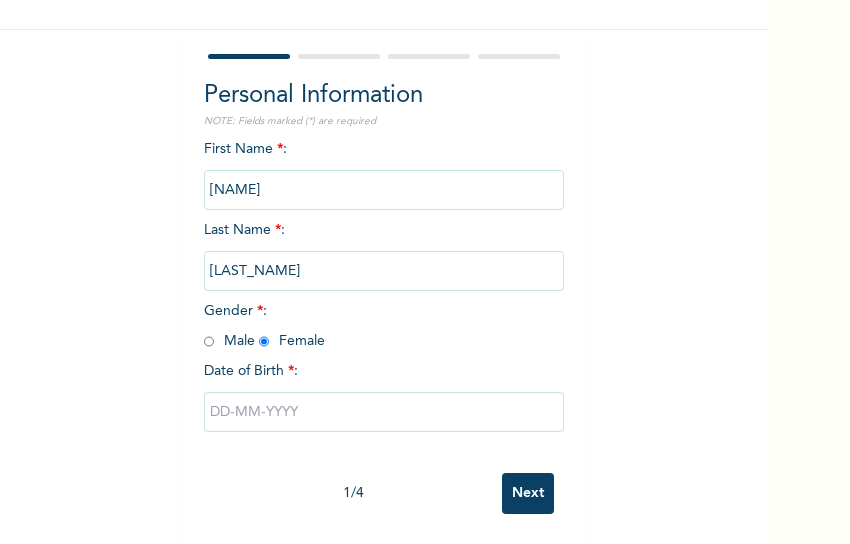 radio on "true" 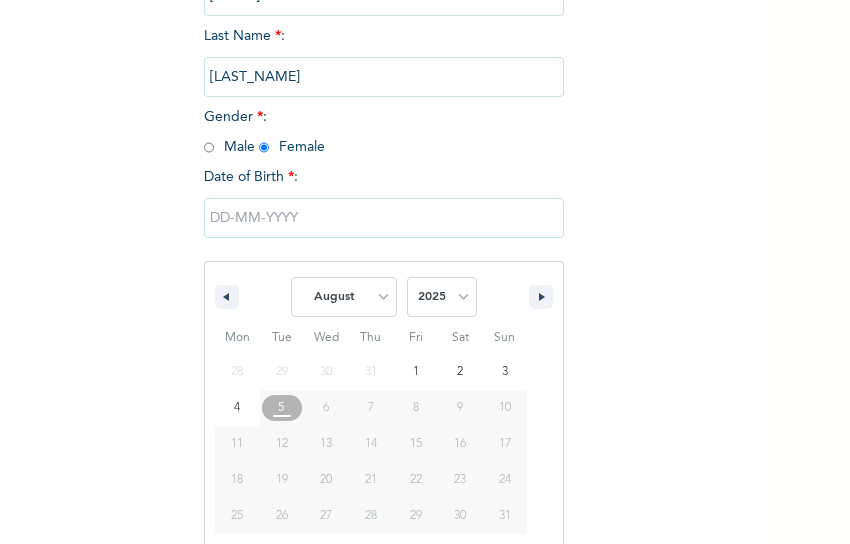 scroll, scrollTop: 366, scrollLeft: 0, axis: vertical 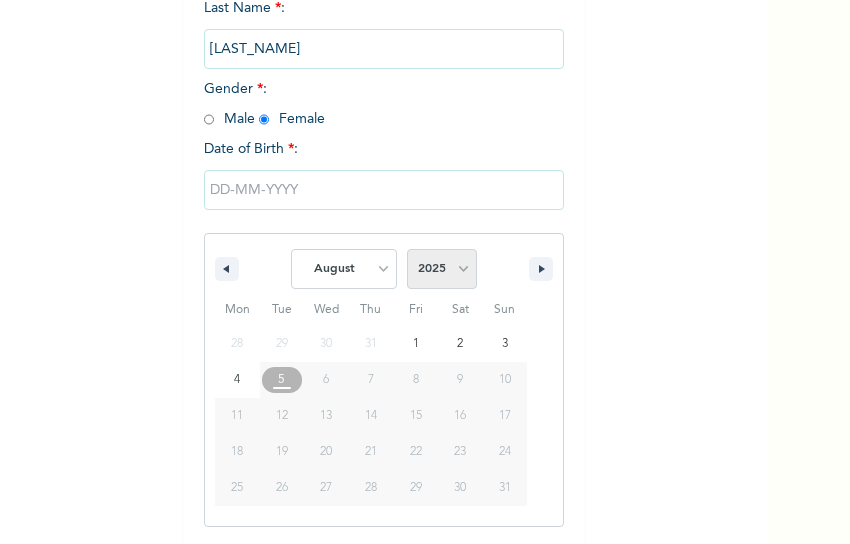 click on "2025 2024 2023 2022 2021 2020 2019 2018 2017 2016 2015 2014 2013 2012 2011 2010 2009 2008 2007 2006 2005 2004 2003 2002 2001 2000 1999 1998 1997 1996 1995 1994 1993 1992 1991 1990 1989 1988 1987 1986 1985 1984 1983 1982 1981 1980 1979 1978 1977 1976 1975 1974 1973 1972 1971 1970 1969 1968 1967 1966 1965 1964 1963 1962 1961 1960" at bounding box center (442, 269) 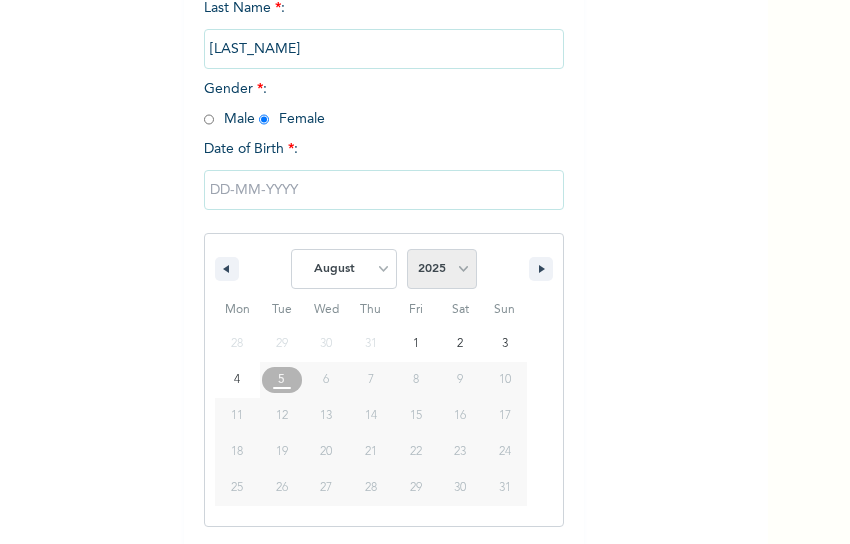 select on "1998" 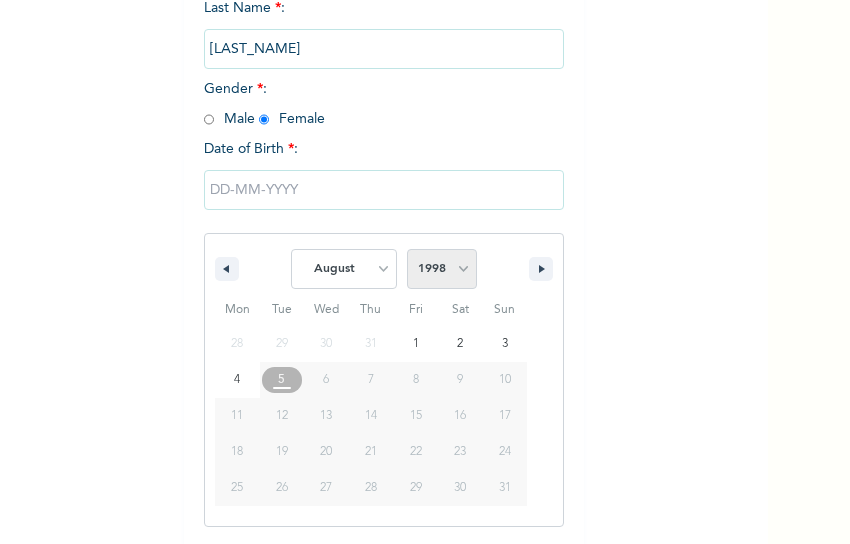 click on "2025 2024 2023 2022 2021 2020 2019 2018 2017 2016 2015 2014 2013 2012 2011 2010 2009 2008 2007 2006 2005 2004 2003 2002 2001 2000 1999 1998 1997 1996 1995 1994 1993 1992 1991 1990 1989 1988 1987 1986 1985 1984 1983 1982 1981 1980 1979 1978 1977 1976 1975 1974 1973 1972 1971 1970 1969 1968 1967 1966 1965 1964 1963 1962 1961 1960" at bounding box center (442, 269) 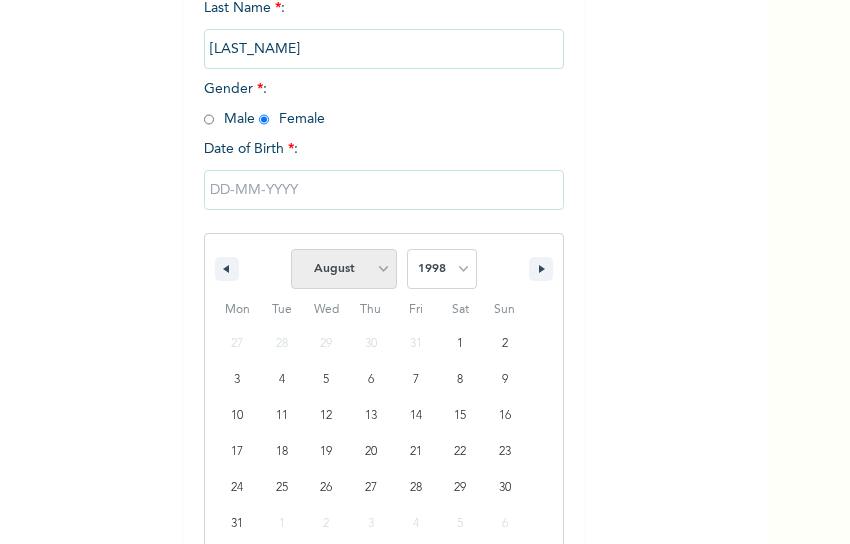 click on "January February March April May June July August September October November December" at bounding box center (344, 269) 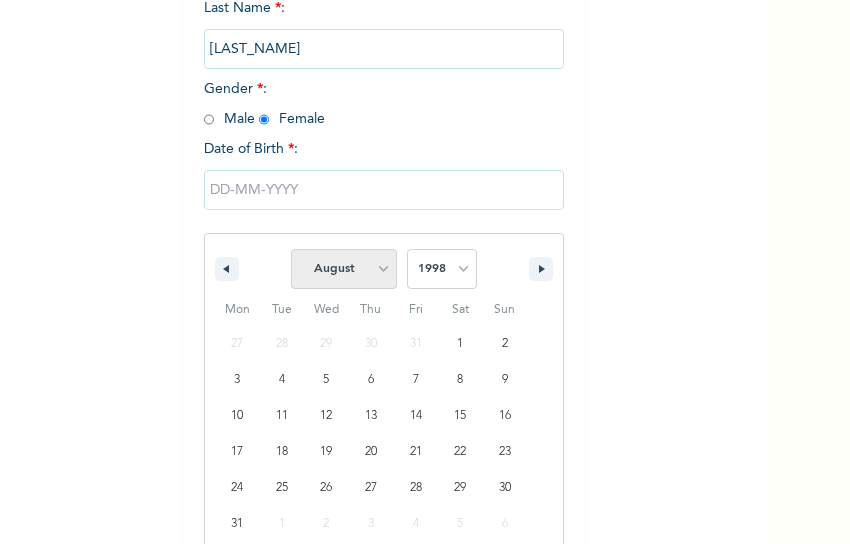 select on "6" 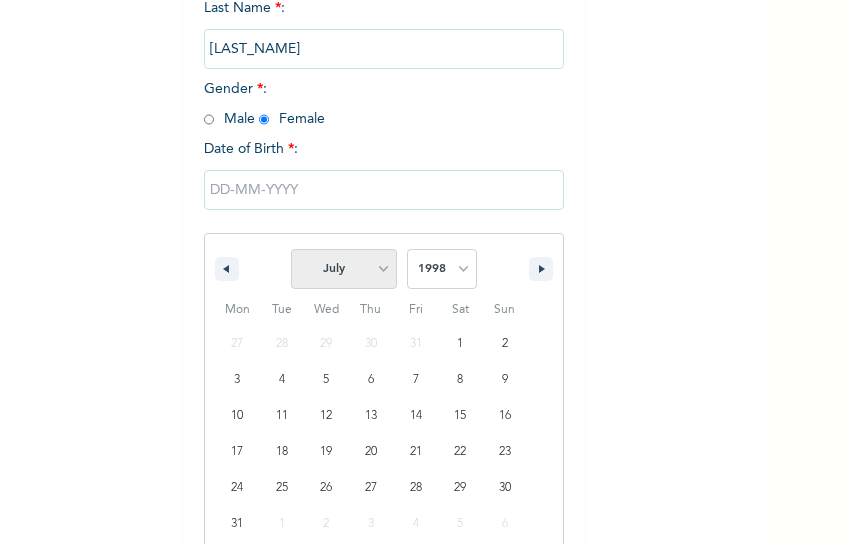 click on "January February March April May June July August September October November December" at bounding box center [344, 269] 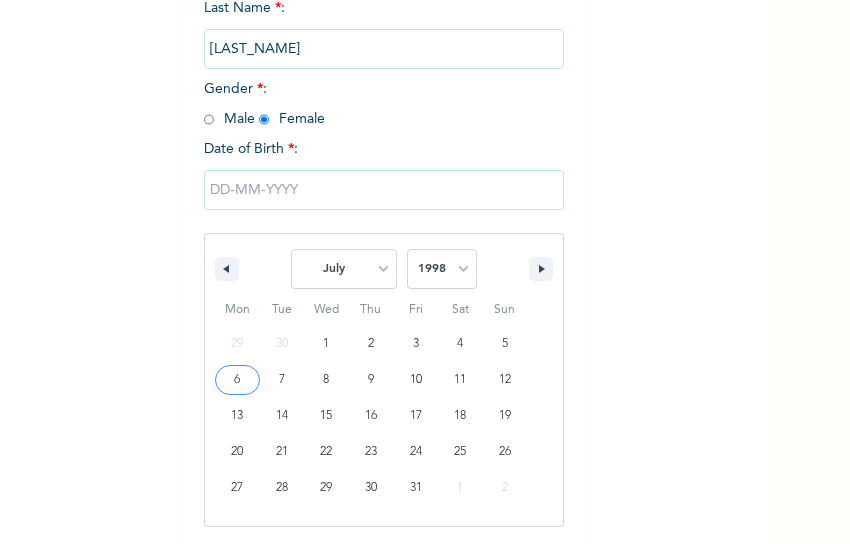 type on "07/06/1998" 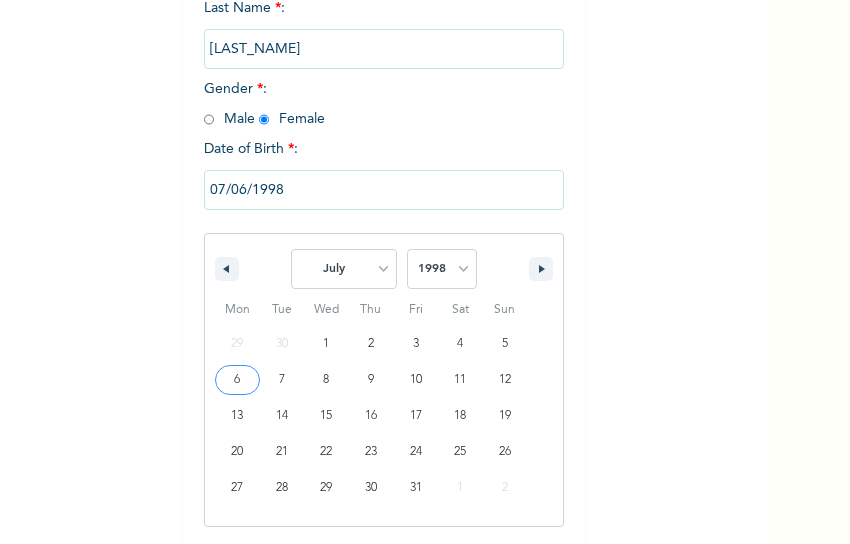 scroll, scrollTop: 162, scrollLeft: 0, axis: vertical 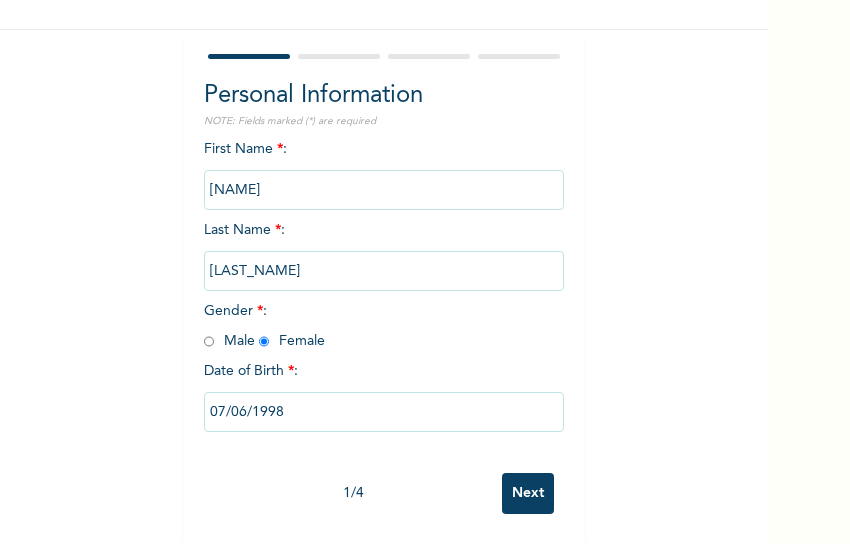 click on "Next" at bounding box center [528, 493] 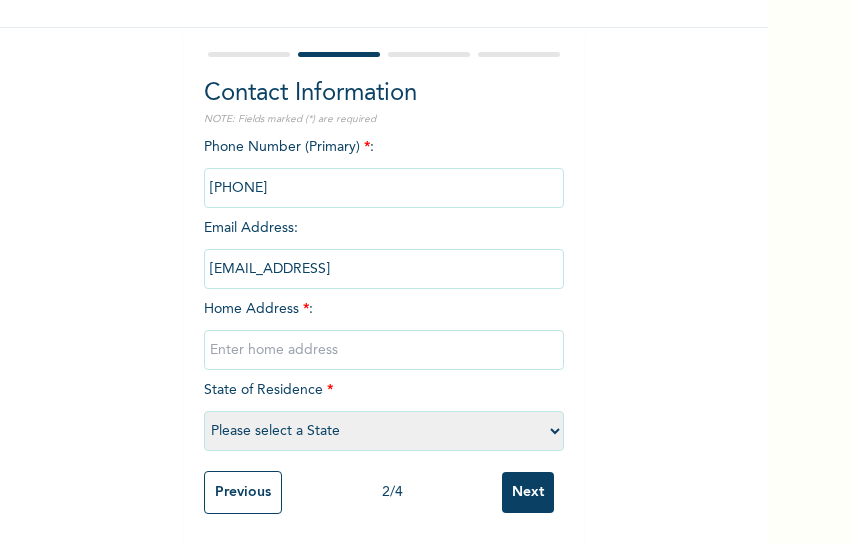 click at bounding box center (384, 350) 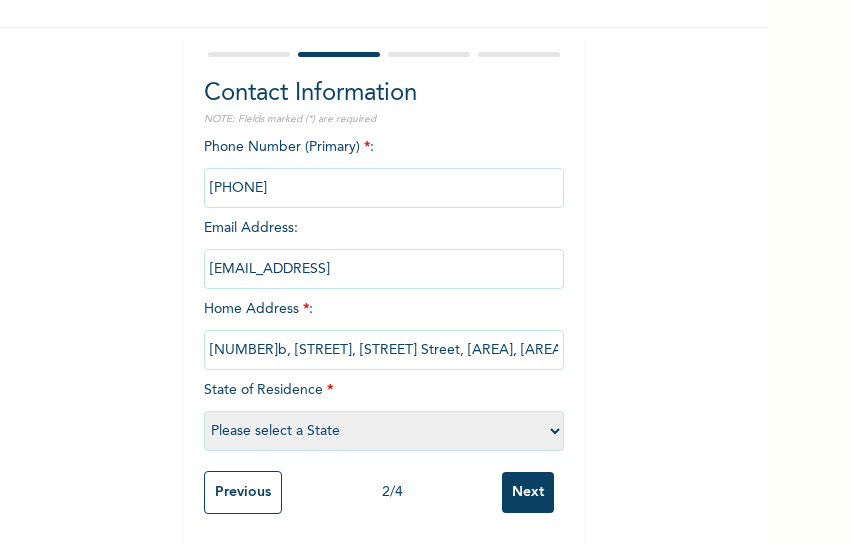 type on "[NUMBER]b, [STREET], [STREET] Street, [AREA], [AREA], [CITY]" 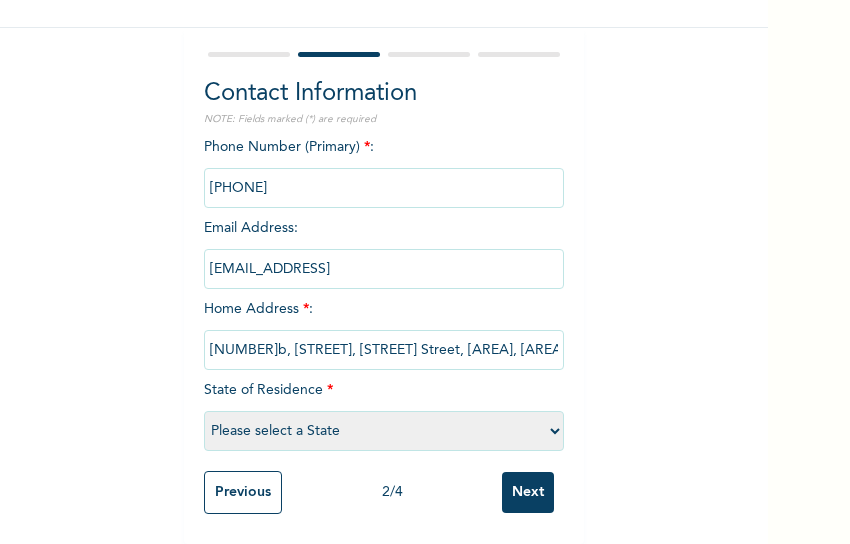 click on "Please select a State Abia Abuja (FCT) Adamawa Akwa Ibom Anambra Bauchi Bayelsa Benue Borno Cross River Delta Ebonyi Edo Ekiti Enugu Gombe Imo Jigawa Kaduna Kano Katsina Kebbi Kogi Kwara Lagos Nasarawa Niger Ogun Ondo Osun Oyo Plateau Rivers Sokoto Taraba Yobe Zamfara" at bounding box center [384, 431] 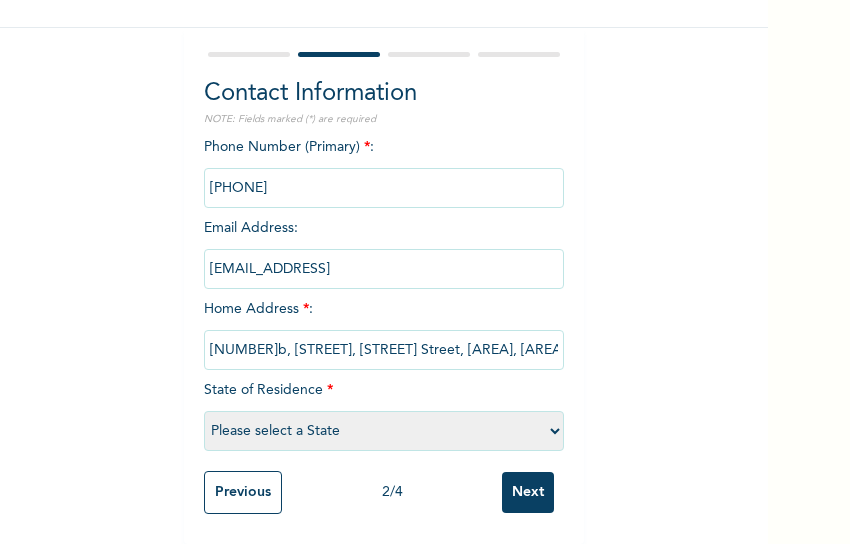 select on "25" 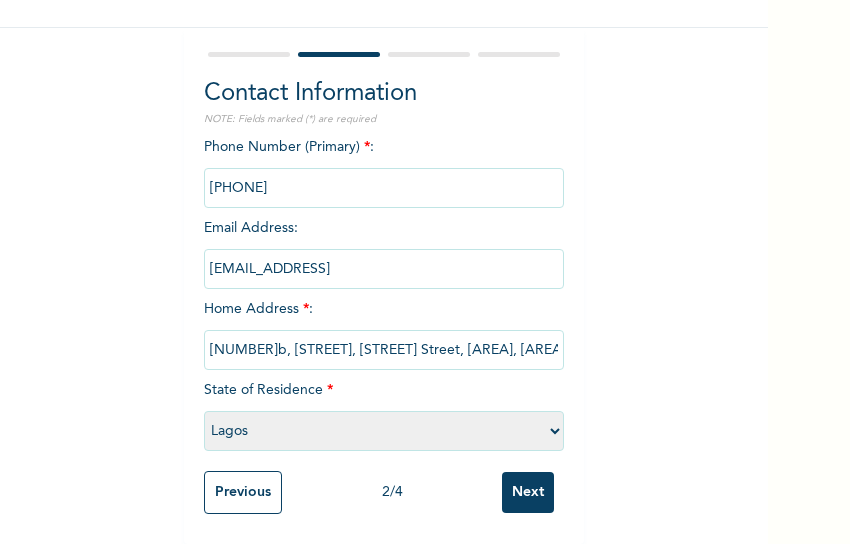 click on "Please select a State Abia Abuja (FCT) Adamawa Akwa Ibom Anambra Bauchi Bayelsa Benue Borno Cross River Delta Ebonyi Edo Ekiti Enugu Gombe Imo Jigawa Kaduna Kano Katsina Kebbi Kogi Kwara Lagos Nasarawa Niger Ogun Ondo Osun Oyo Plateau Rivers Sokoto Taraba Yobe Zamfara" at bounding box center [384, 431] 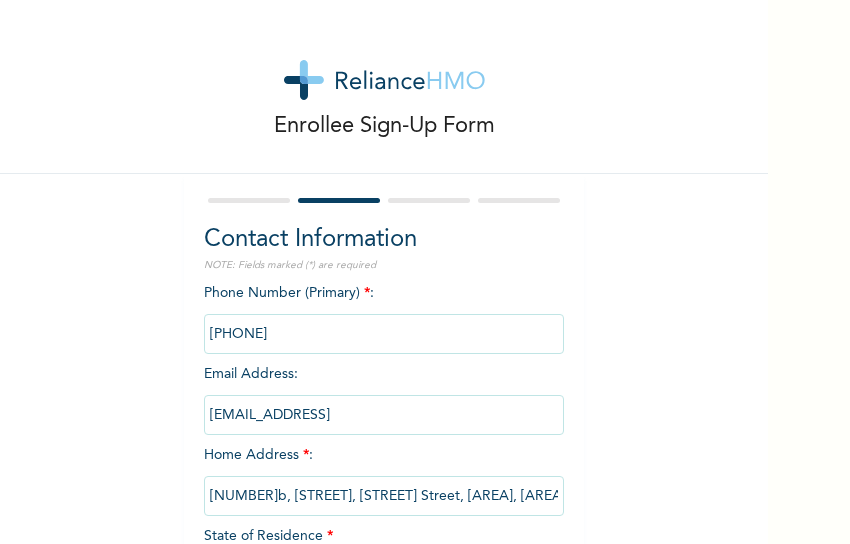 scroll, scrollTop: 164, scrollLeft: 0, axis: vertical 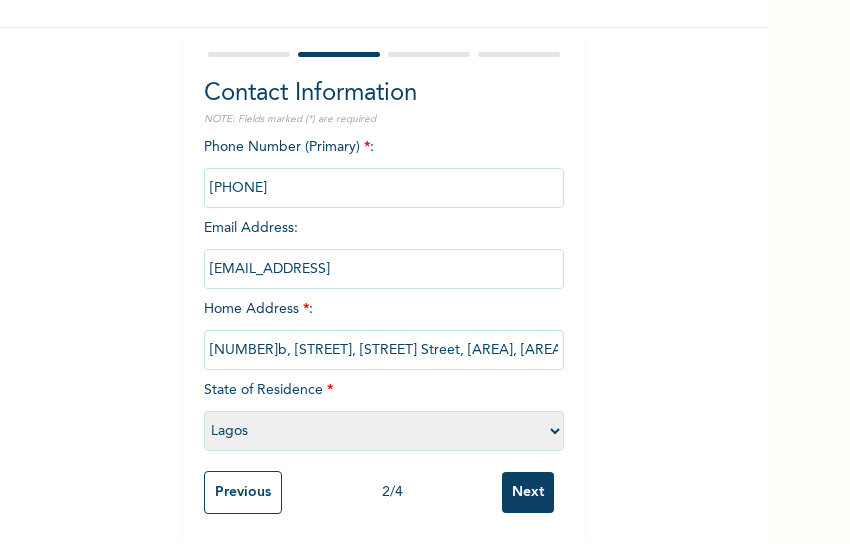click on "Next" at bounding box center [528, 492] 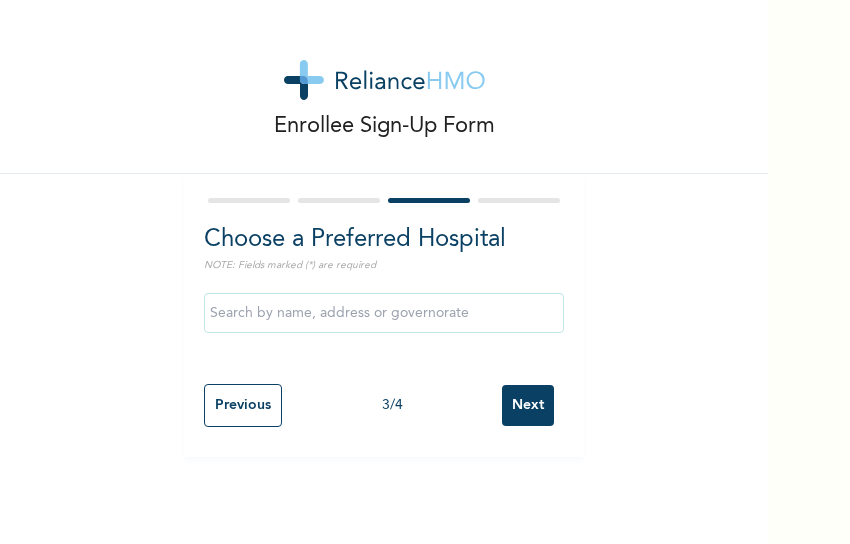 scroll, scrollTop: 0, scrollLeft: 0, axis: both 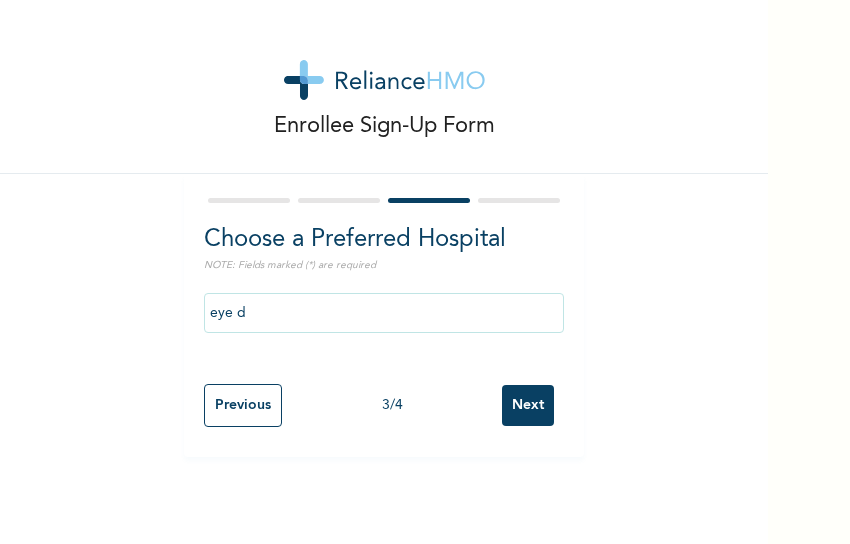 click on "Enrollee Sign-Up Form Choose a Preferred Hospital NOTE: Fields marked (*) are required [COMPANY] [COMPANY] Previous [NUMBER] / [NUMBER] Next" at bounding box center [384, 228] 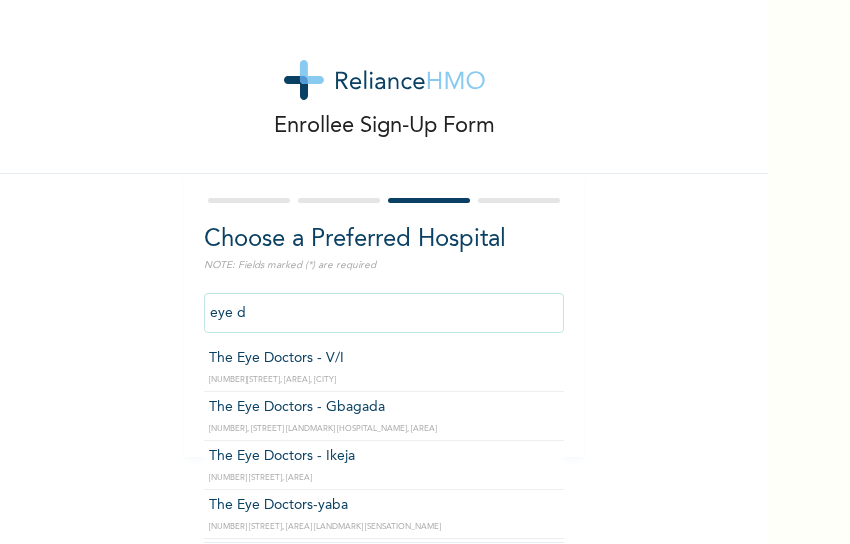 click on "eye d" at bounding box center (384, 313) 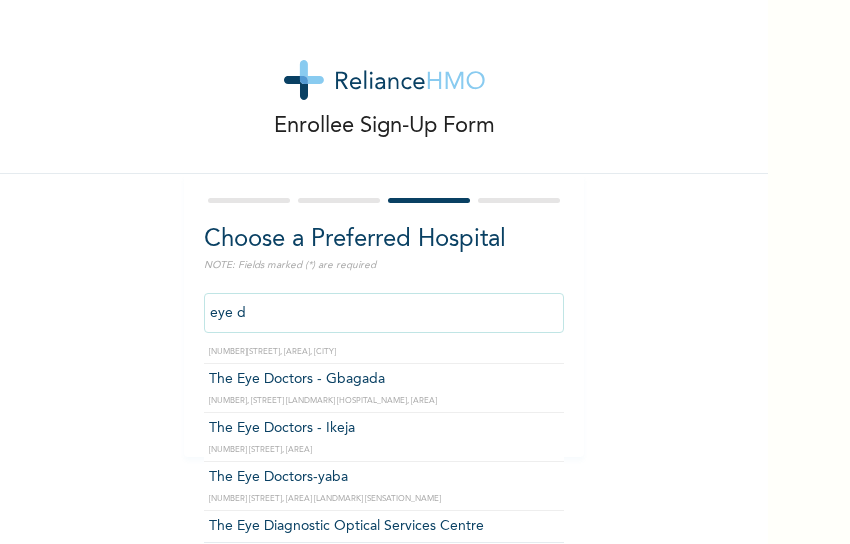 scroll, scrollTop: 44, scrollLeft: 0, axis: vertical 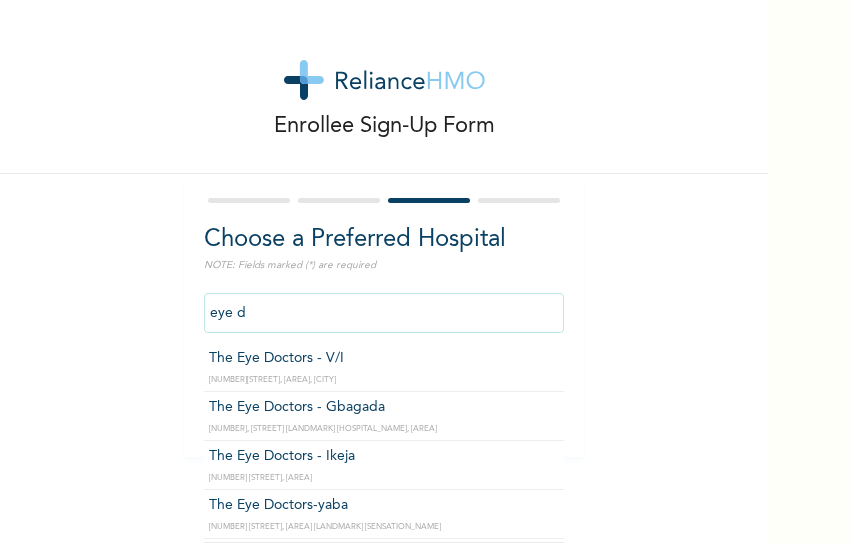 click on "eye d" at bounding box center (384, 313) 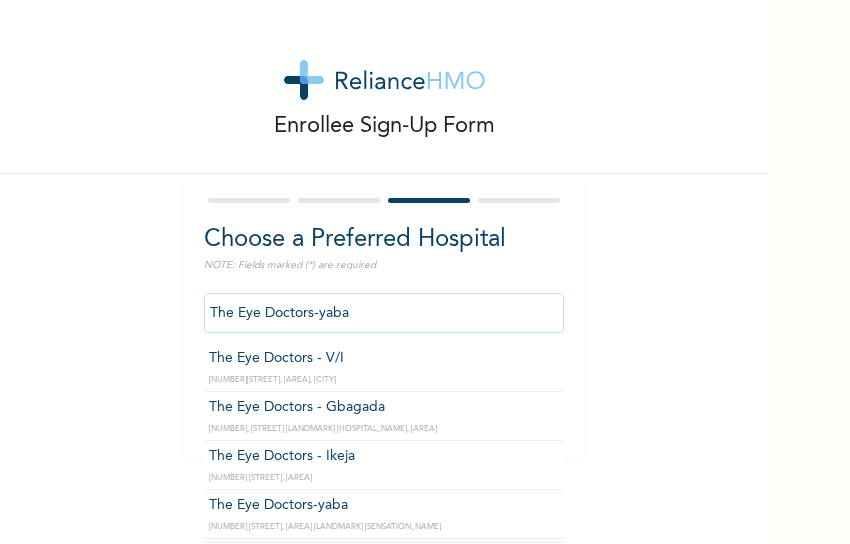 click on "The Eye Doctors-yaba" at bounding box center [384, 313] 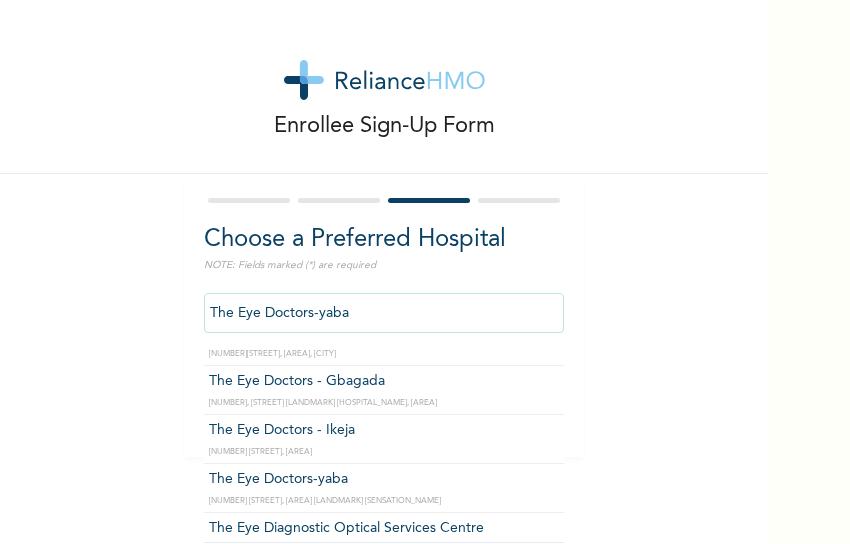 scroll, scrollTop: 44, scrollLeft: 0, axis: vertical 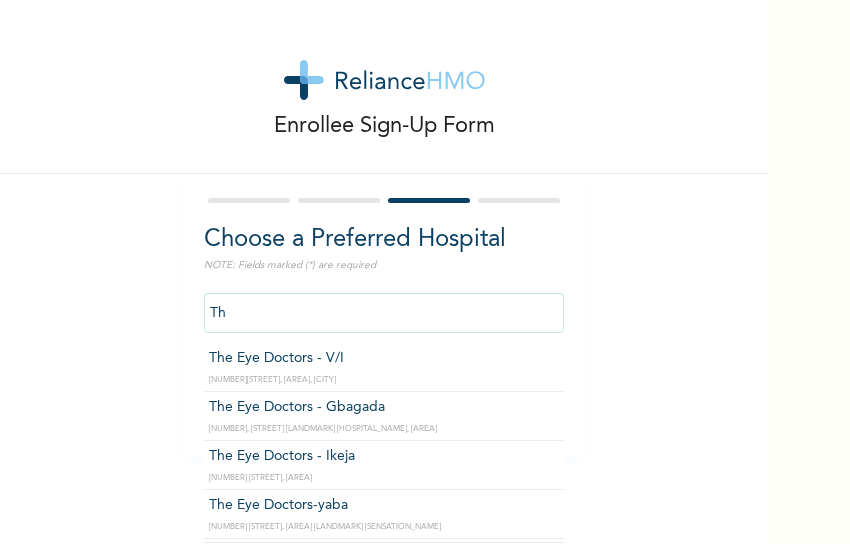 type on "T" 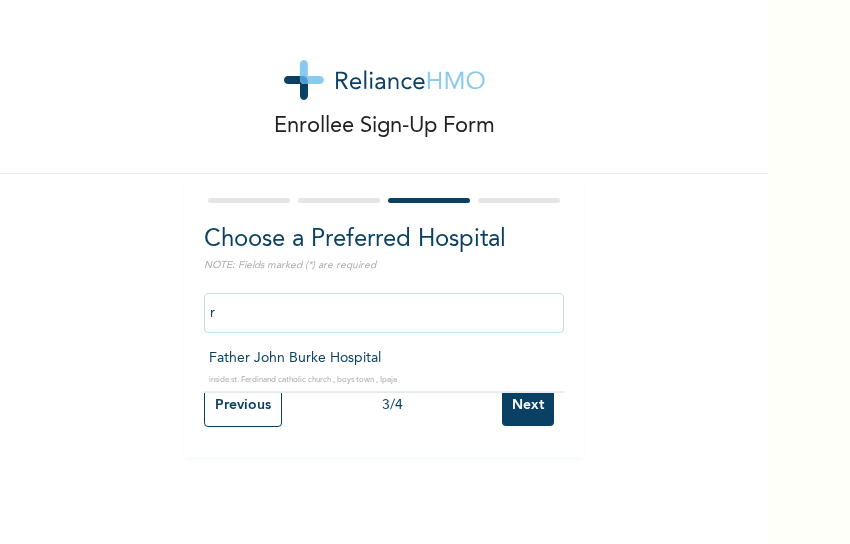 type on "r" 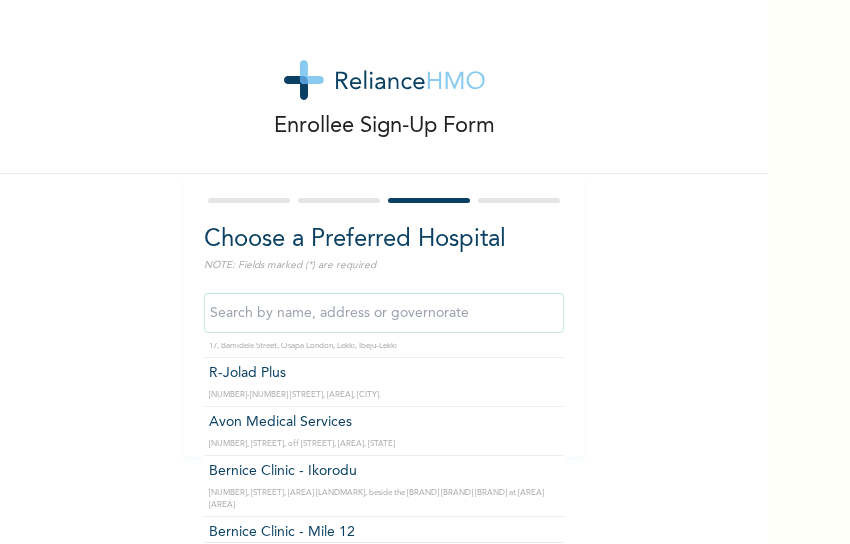 scroll, scrollTop: 184, scrollLeft: 0, axis: vertical 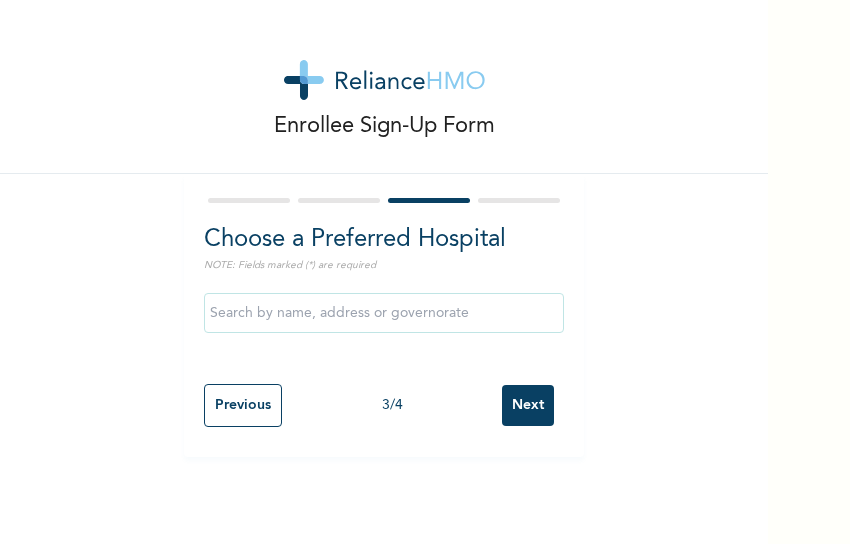 click on "Enrollee Sign-Up Form Choose a Preferred Hospital NOTE: Fields marked (*) are required Previous 3  / 4 Next" at bounding box center (384, 228) 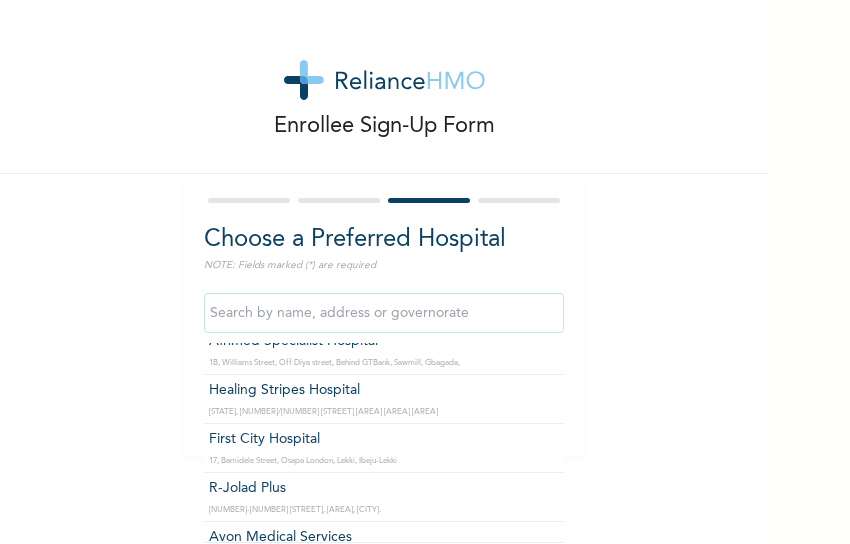 scroll, scrollTop: 82, scrollLeft: 0, axis: vertical 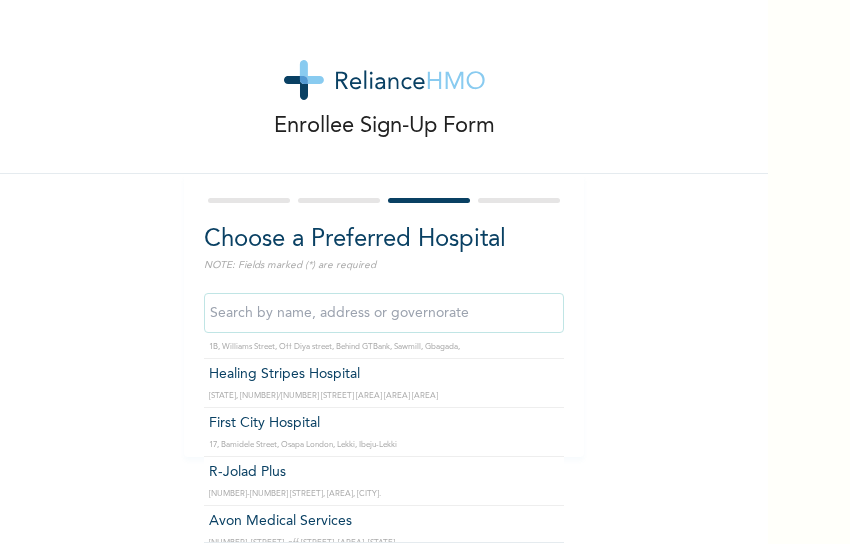 type on "R-Jolad Plus" 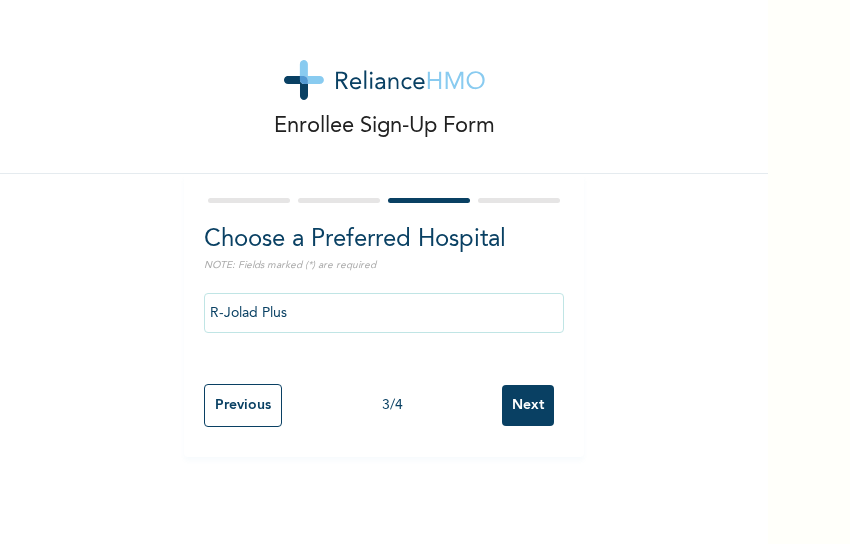 click on "Next" at bounding box center (528, 405) 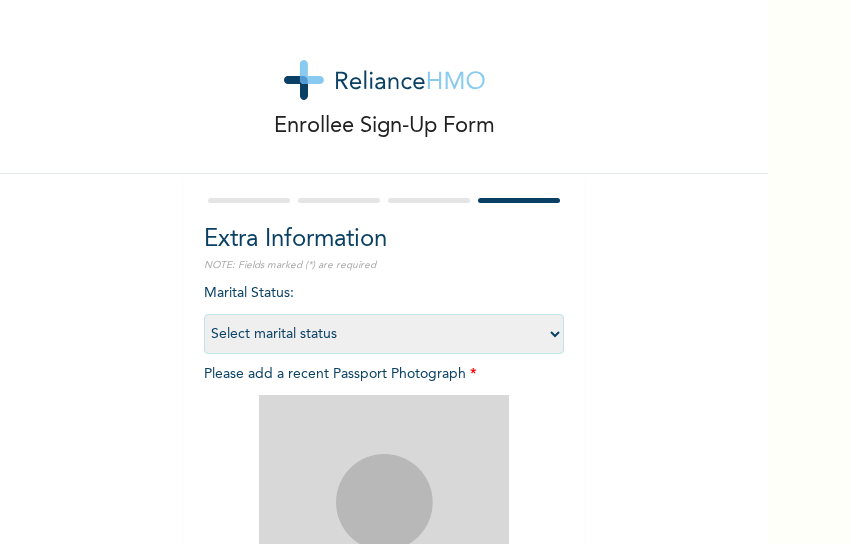 click on "Select marital status Single Married Divorced Widow/Widower" at bounding box center (384, 334) 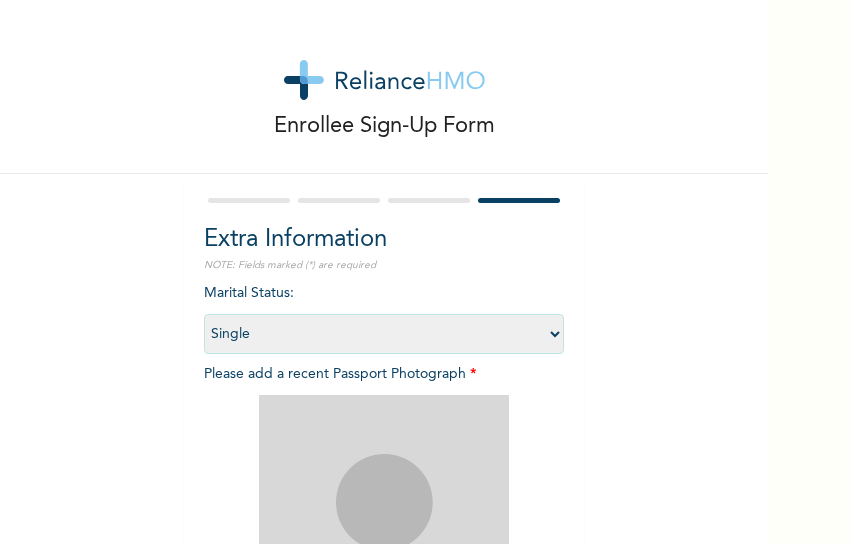 click on "Select marital status Single Married Divorced Widow/Widower" at bounding box center [384, 334] 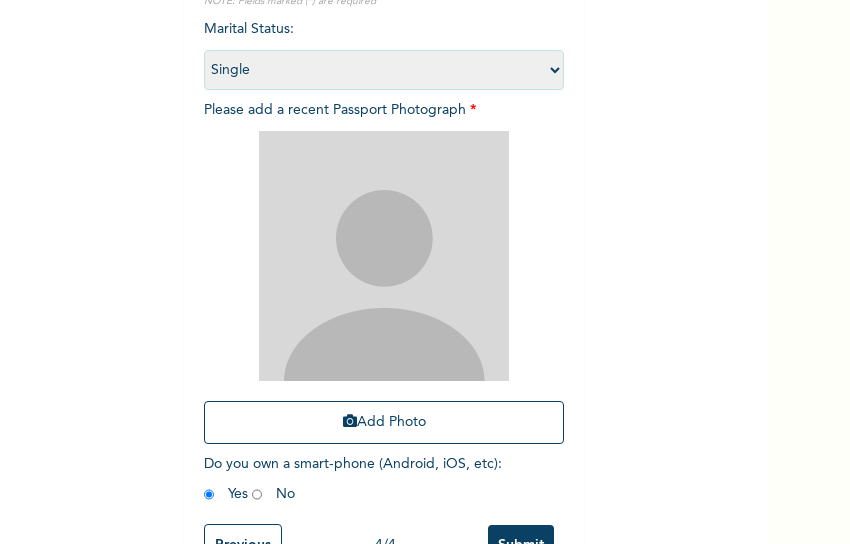 scroll, scrollTop: 265, scrollLeft: 0, axis: vertical 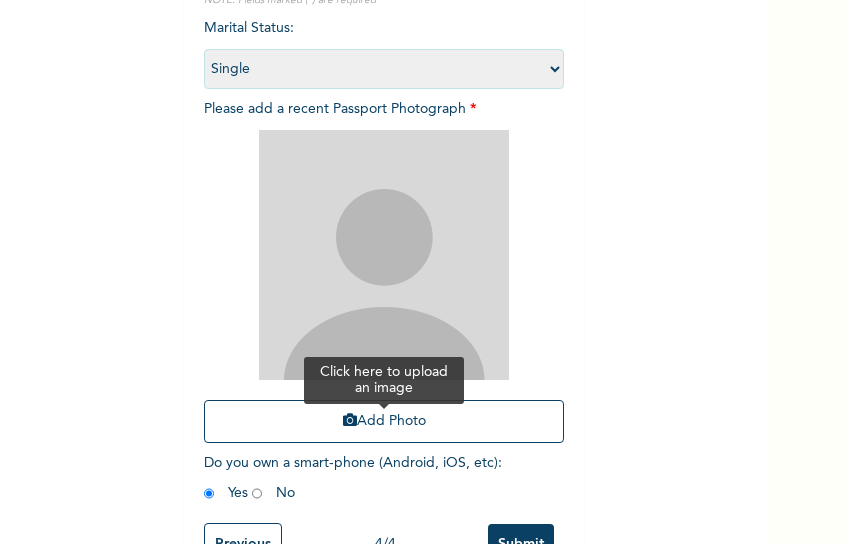 click on "Add Photo" at bounding box center [384, 421] 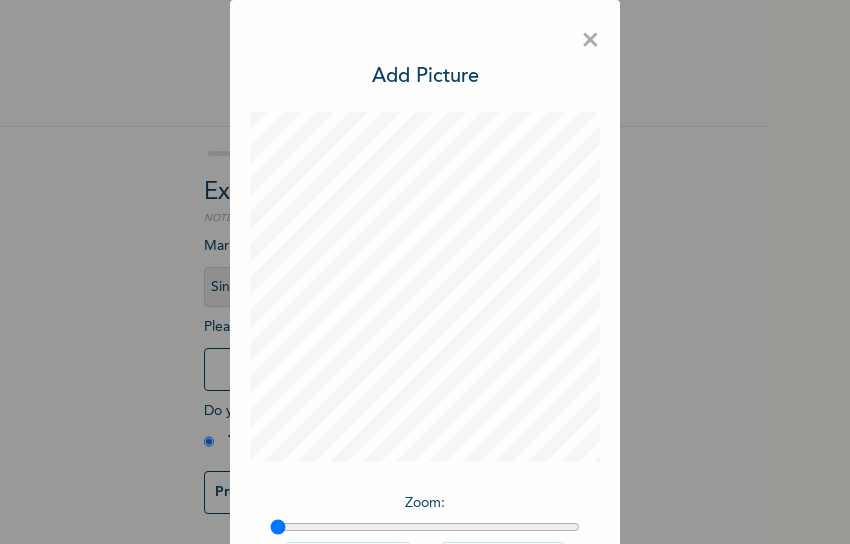 scroll, scrollTop: 64, scrollLeft: 0, axis: vertical 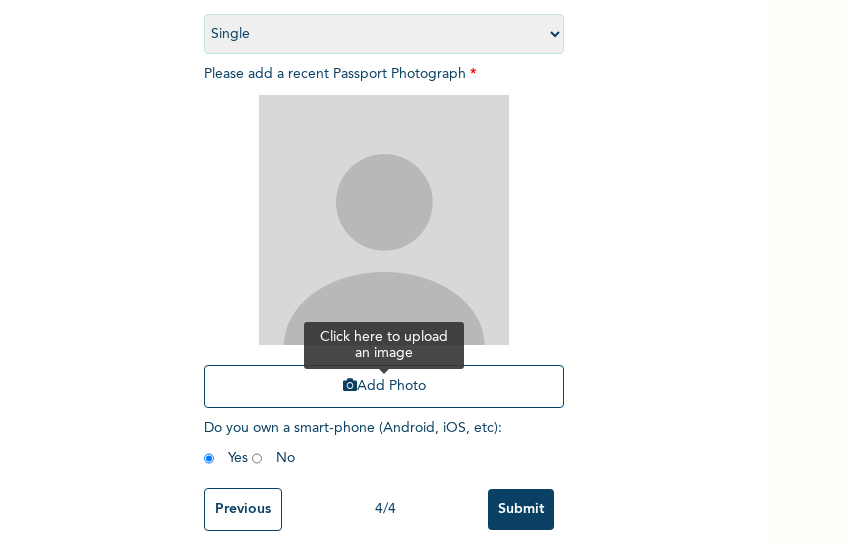 click on "Add Photo" at bounding box center [384, 386] 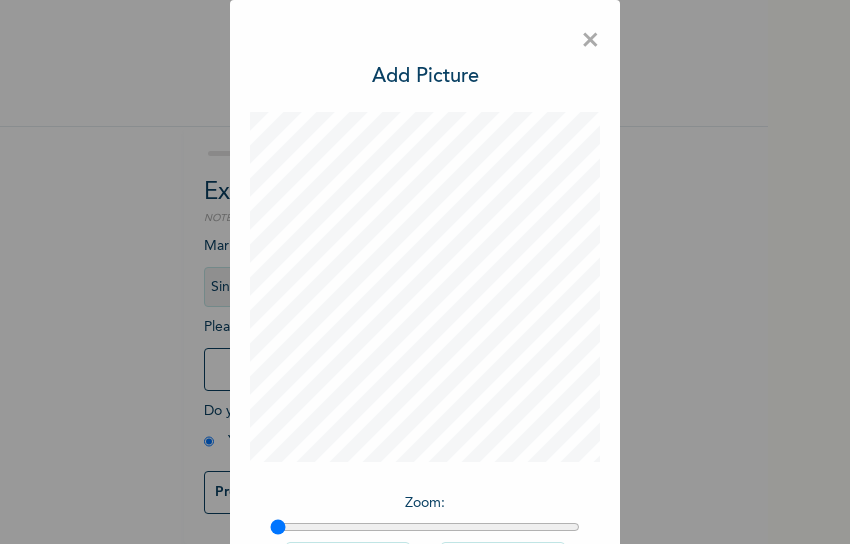 scroll, scrollTop: 64, scrollLeft: 0, axis: vertical 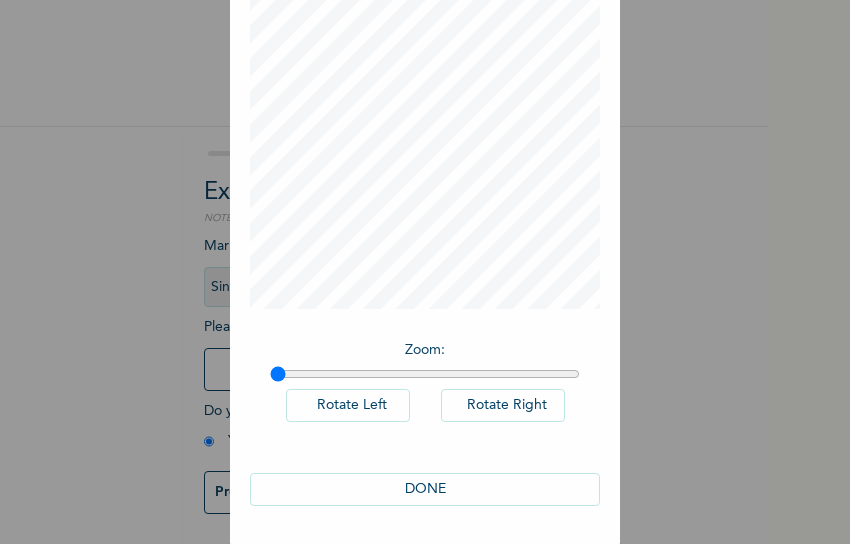 click on "DONE" at bounding box center [425, 489] 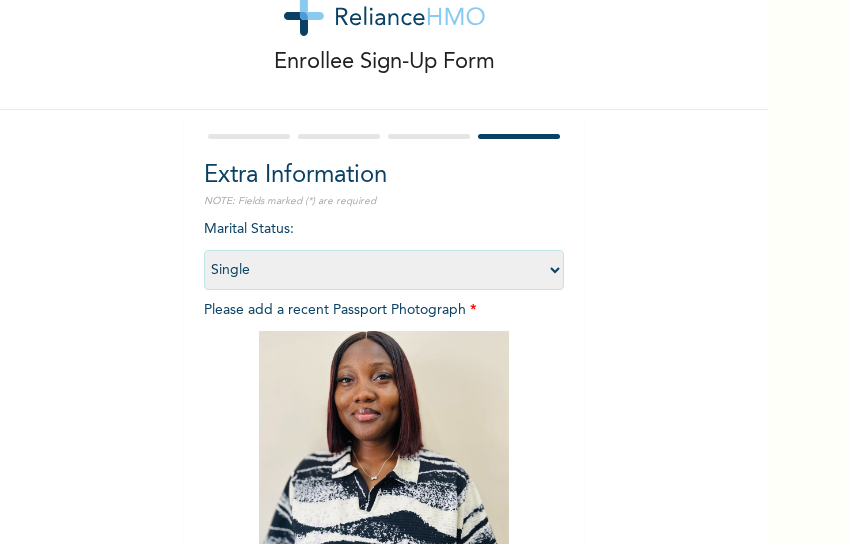scroll, scrollTop: 334, scrollLeft: 0, axis: vertical 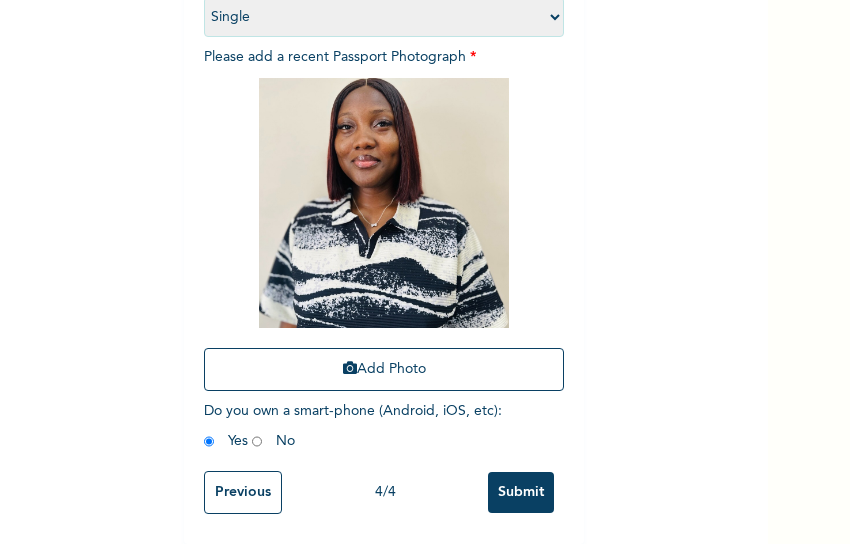click on "Enrollee Sign-Up Form Extra Information NOTE: Fields marked (*) are required Marital Status : Select marital status Single Married Divorced Widow/Widower Please add a recent Passport Photograph   *  Add Photo Do you own a smart-phone (Android, iOS, etc) :      Yes        No Previous 4  / 4 Submit" at bounding box center (384, 113) 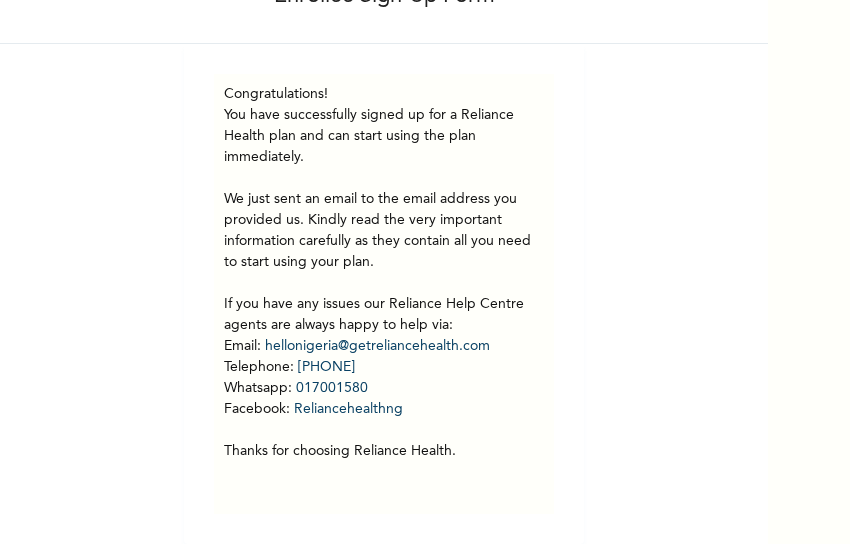 scroll, scrollTop: 95, scrollLeft: 0, axis: vertical 